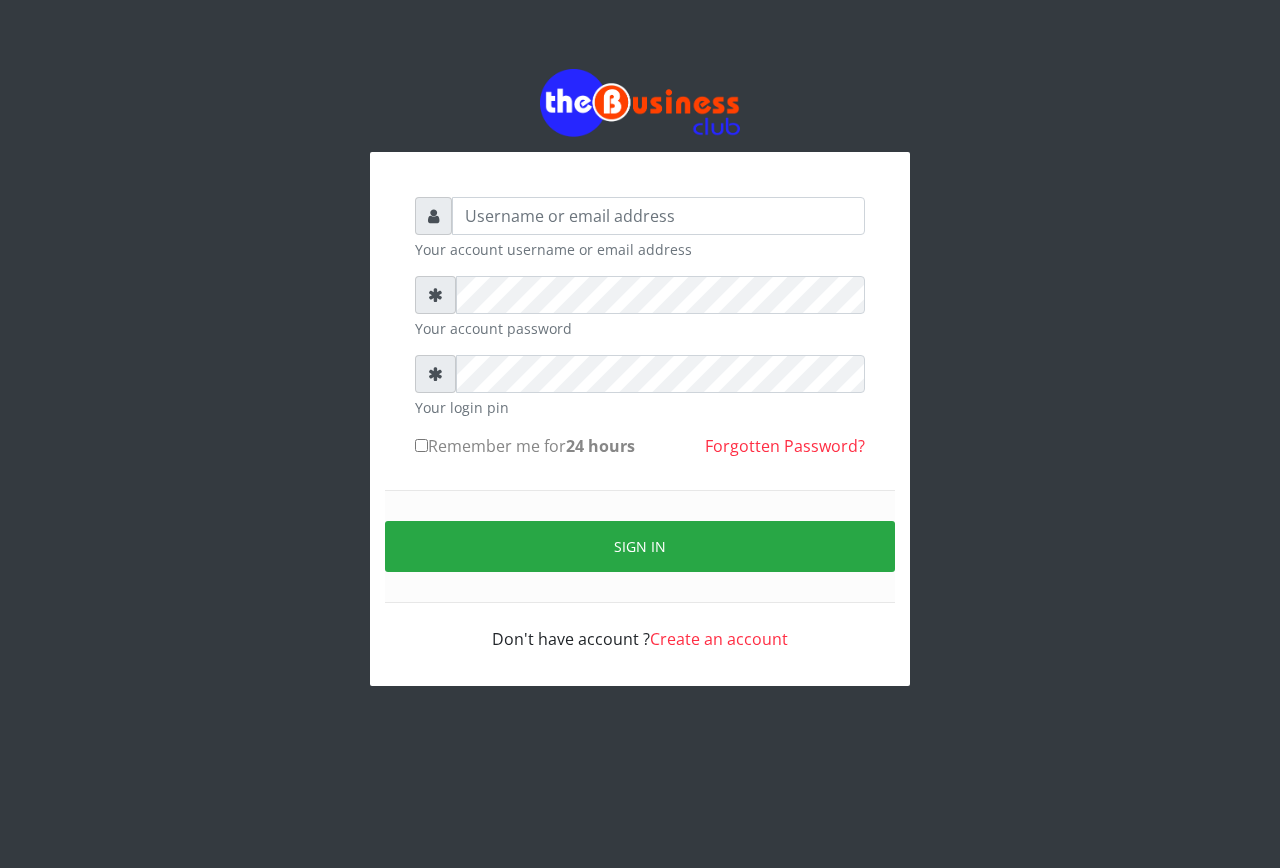scroll, scrollTop: 0, scrollLeft: 0, axis: both 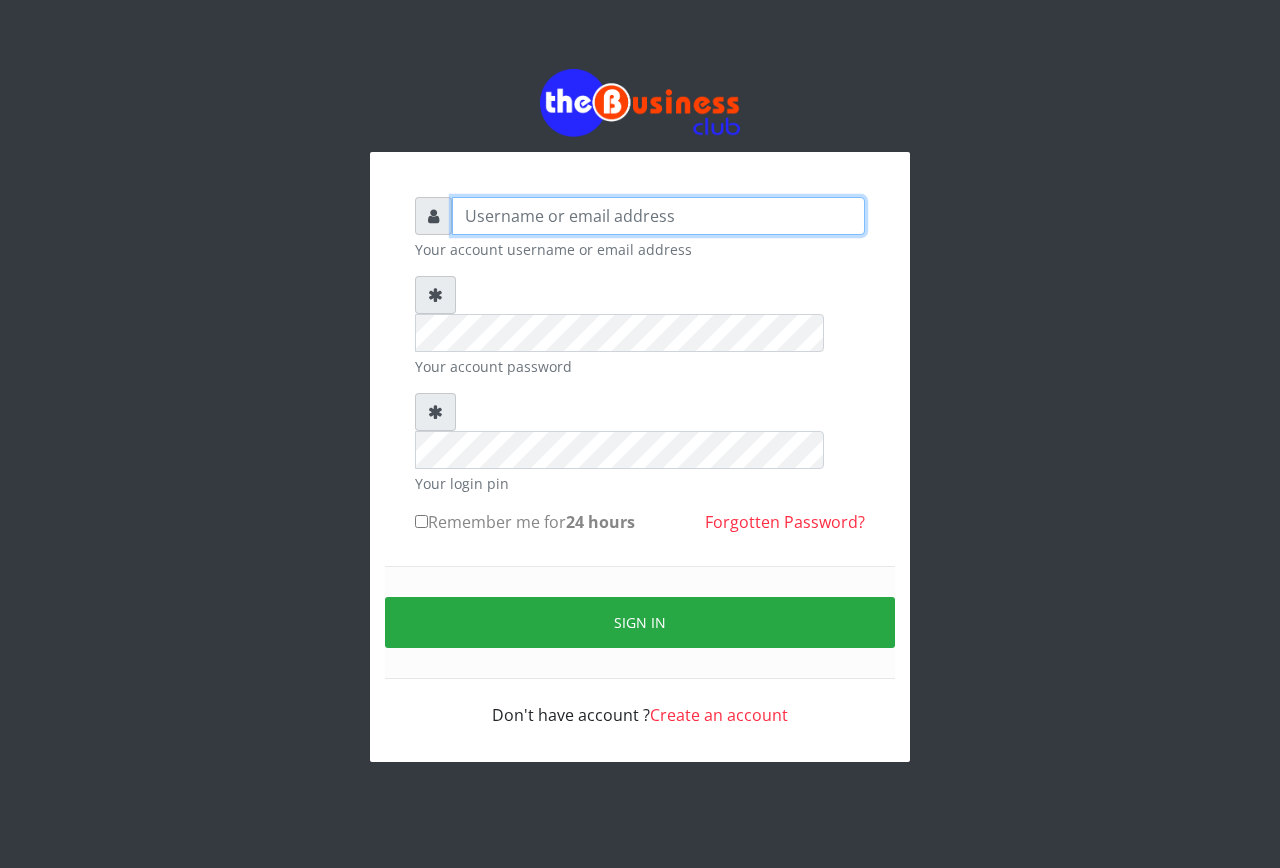 type on "emmalum0707@gmail.com" 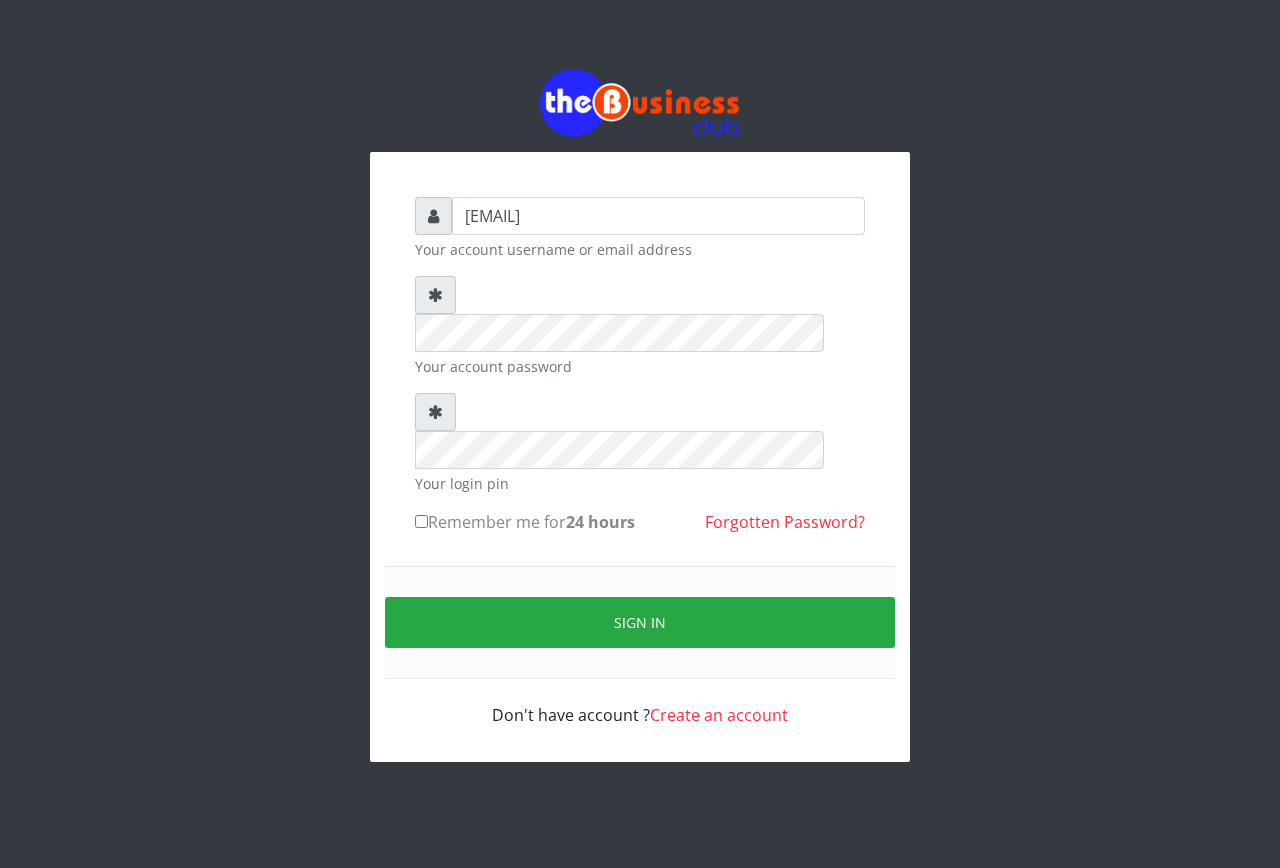 click on "Remember me for  24 hours" at bounding box center (525, 522) 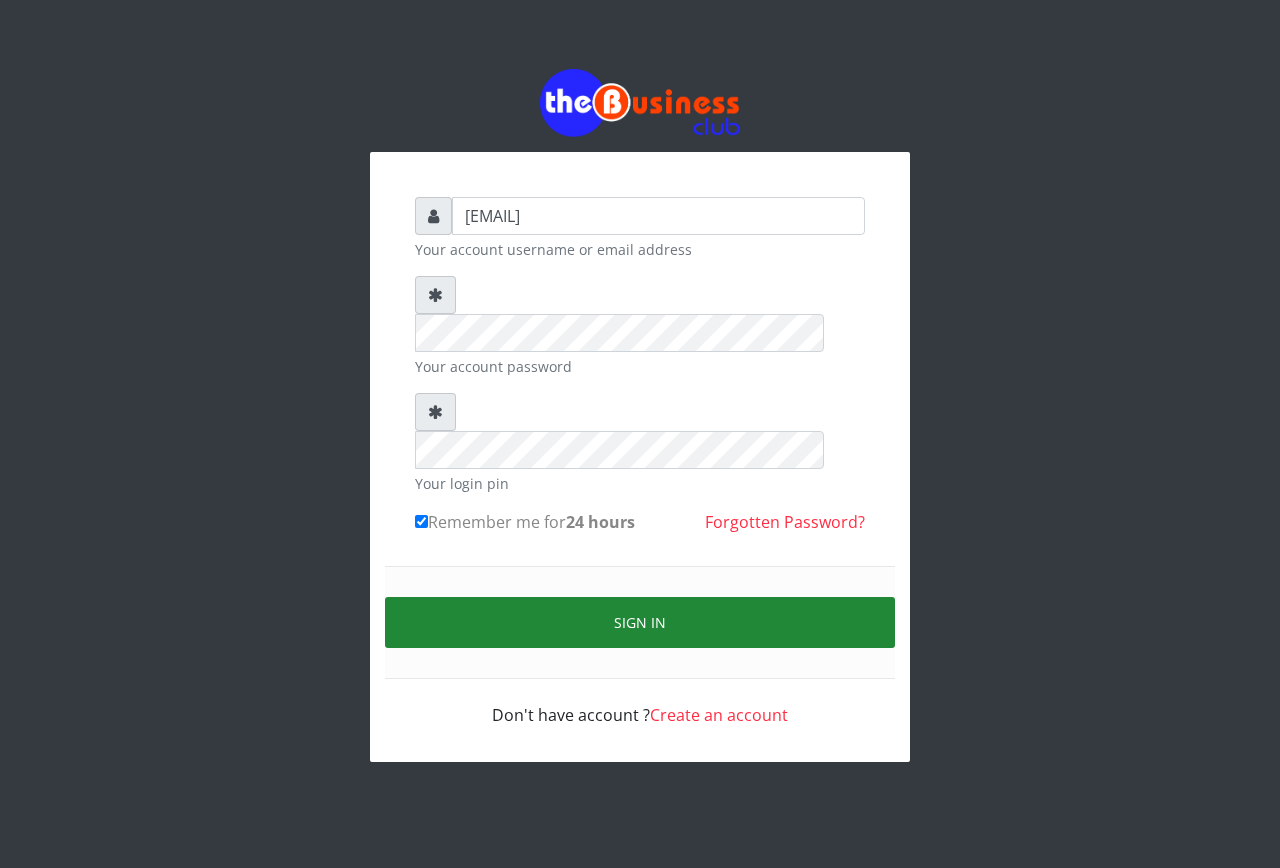 click on "Sign in" at bounding box center [640, 622] 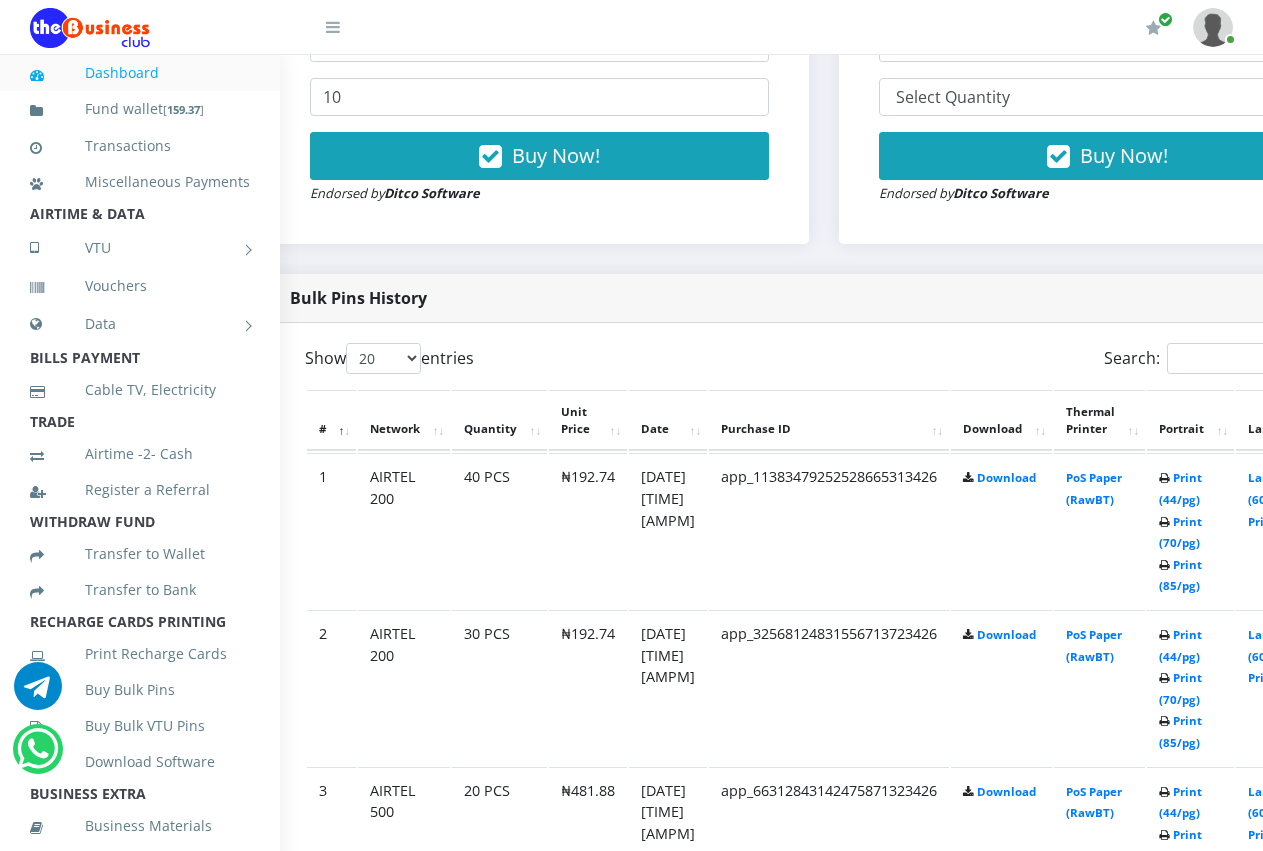 scroll, scrollTop: 720, scrollLeft: 40, axis: both 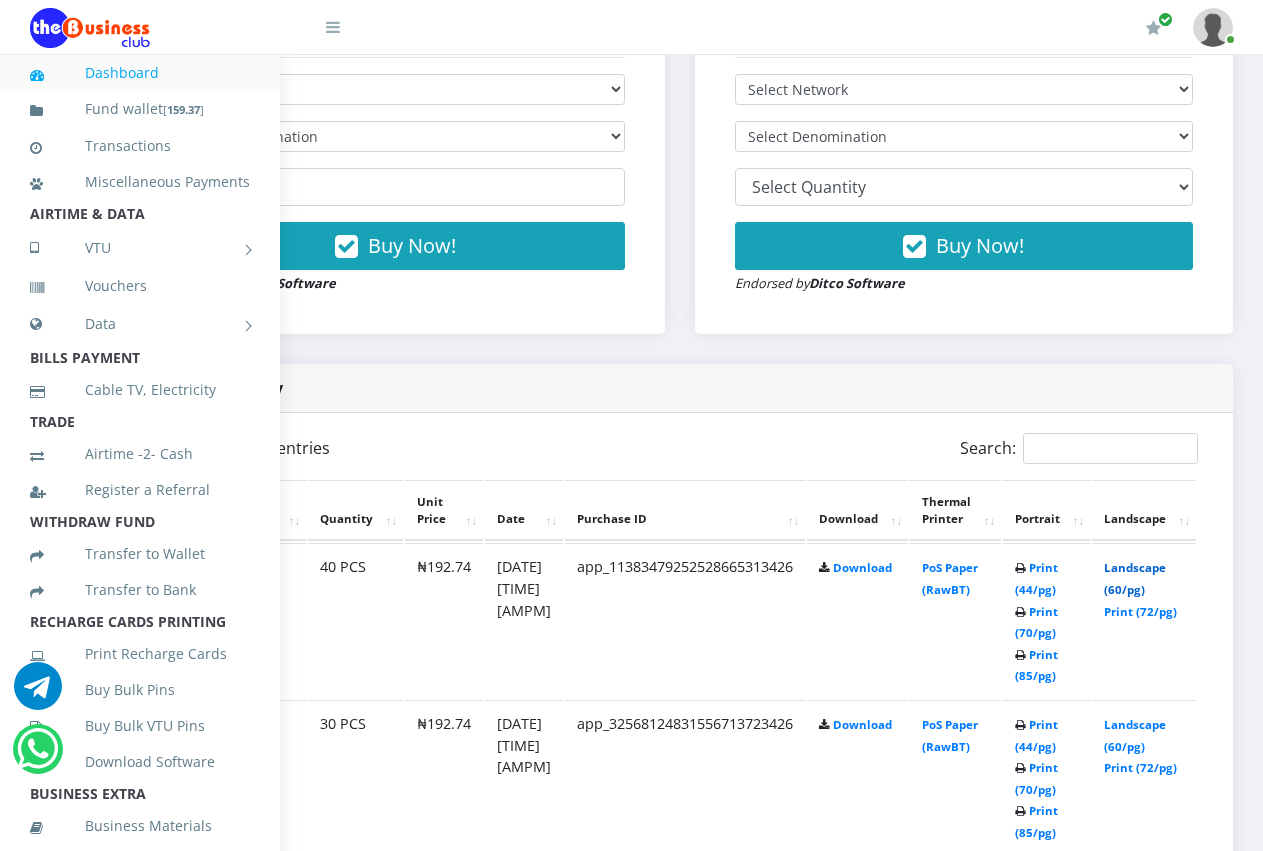 click on "Landscape (60/pg)" at bounding box center [1135, 578] 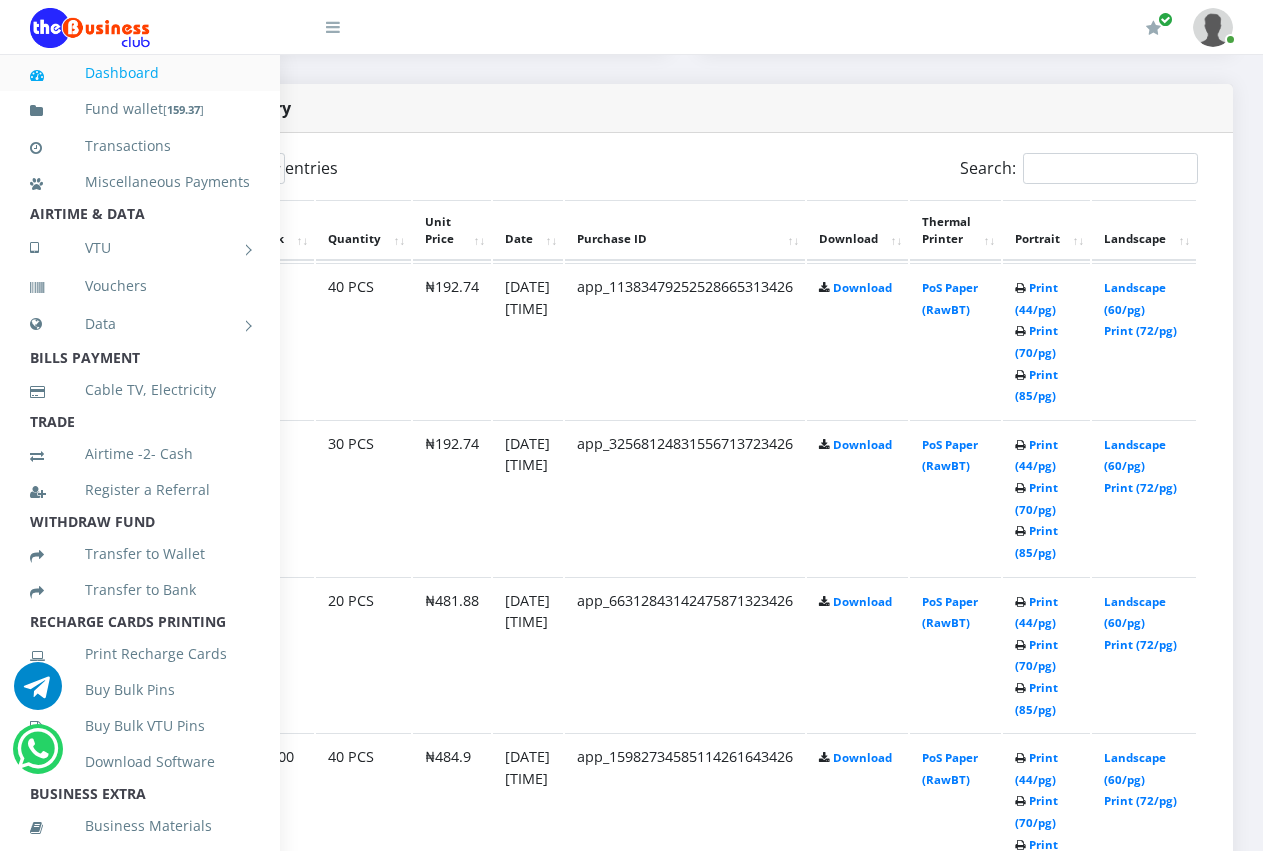 scroll, scrollTop: 999, scrollLeft: 216, axis: both 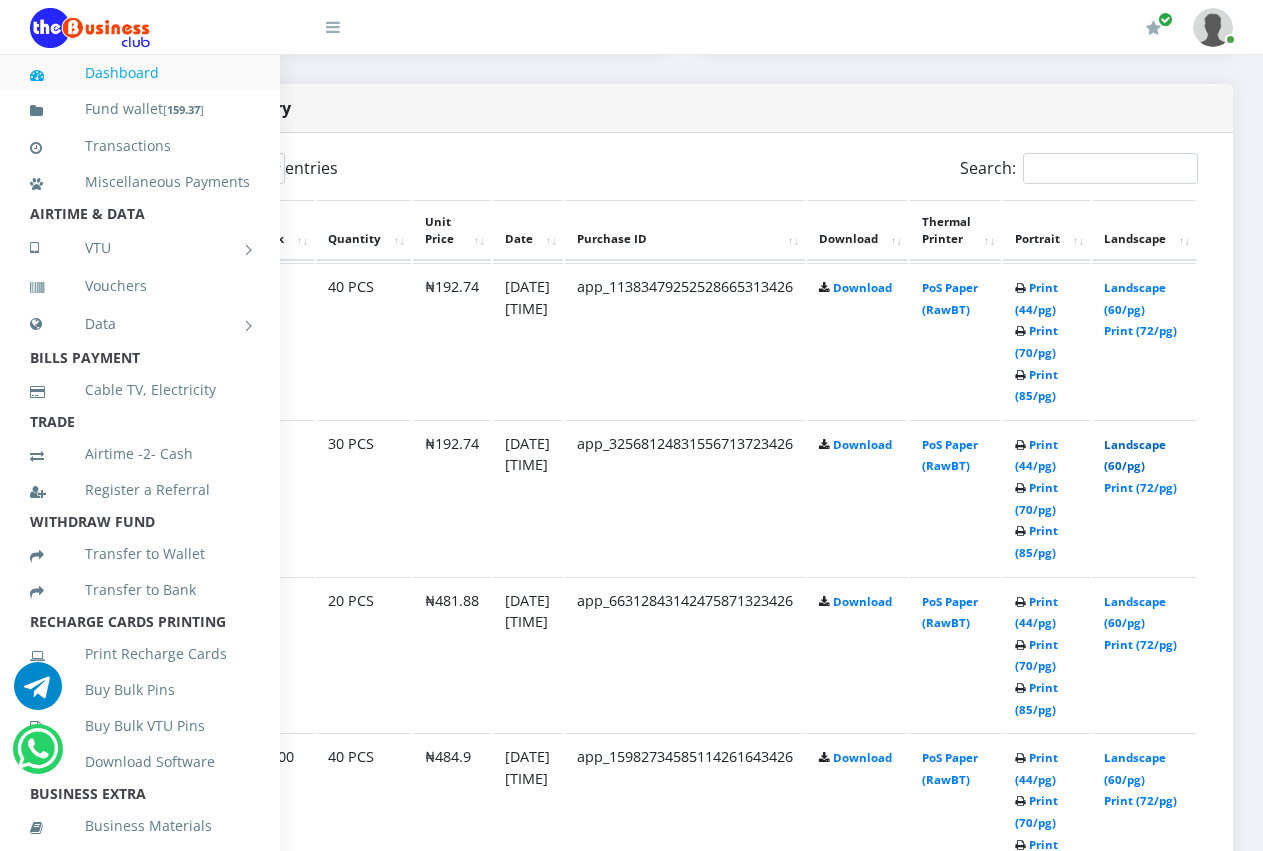 click on "Landscape (60/pg)" at bounding box center (1135, 455) 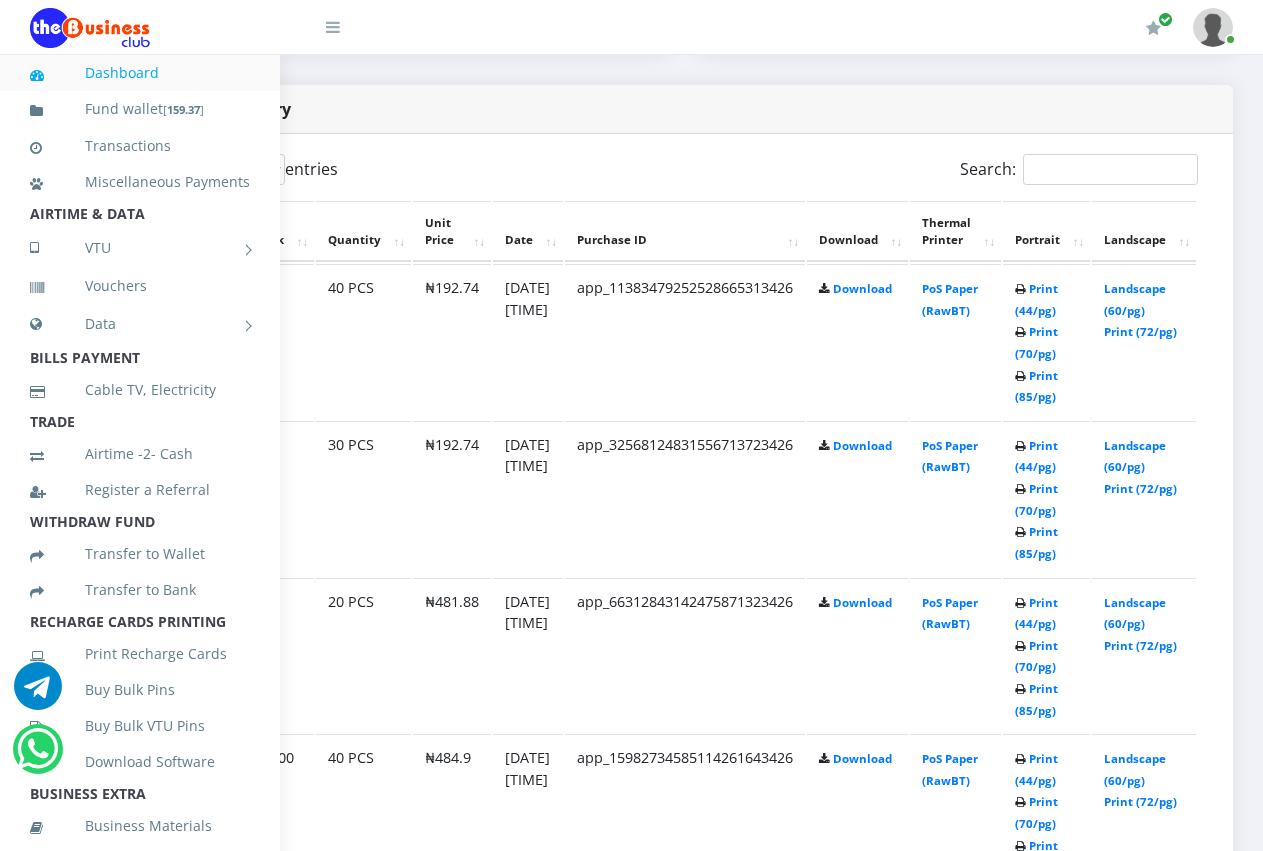 scroll, scrollTop: 0, scrollLeft: 0, axis: both 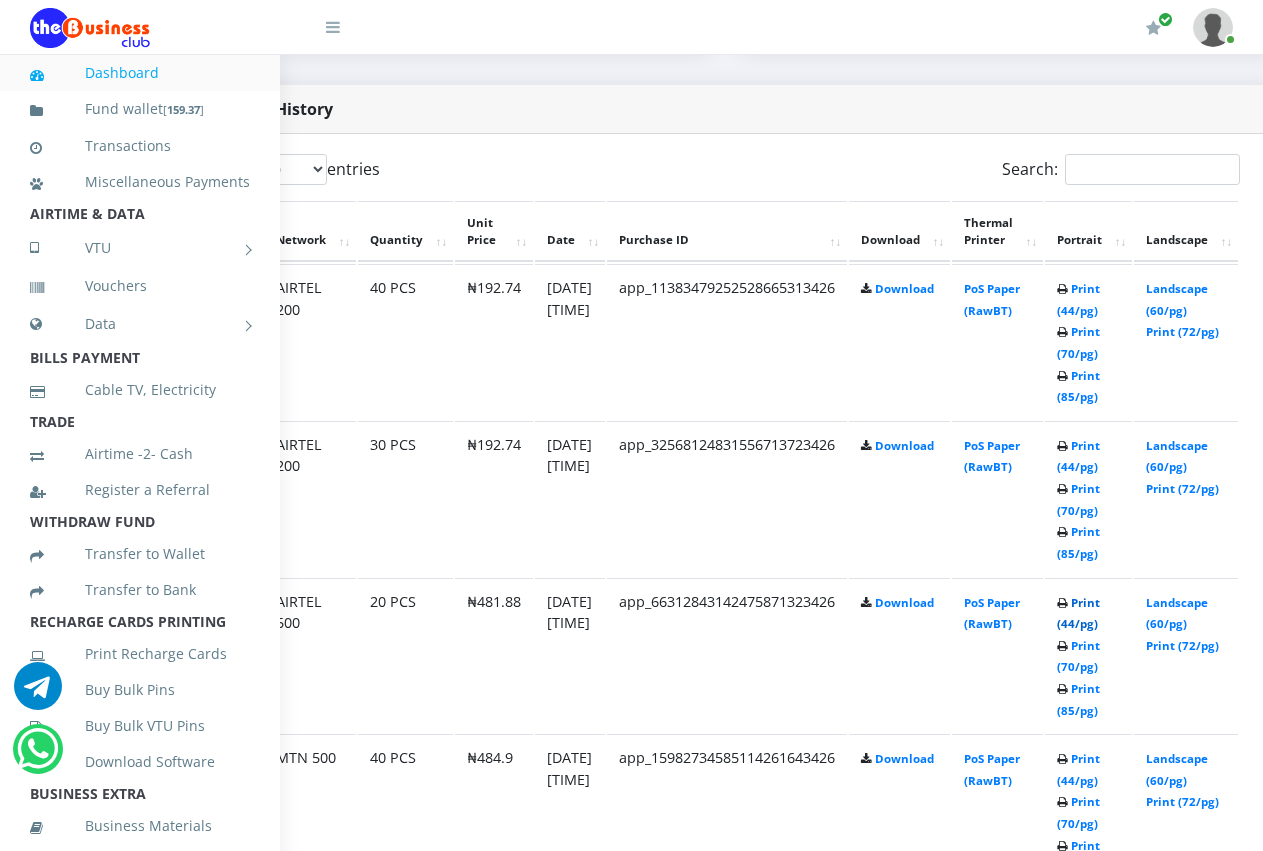 click on "Print (44/pg)" at bounding box center [1078, 613] 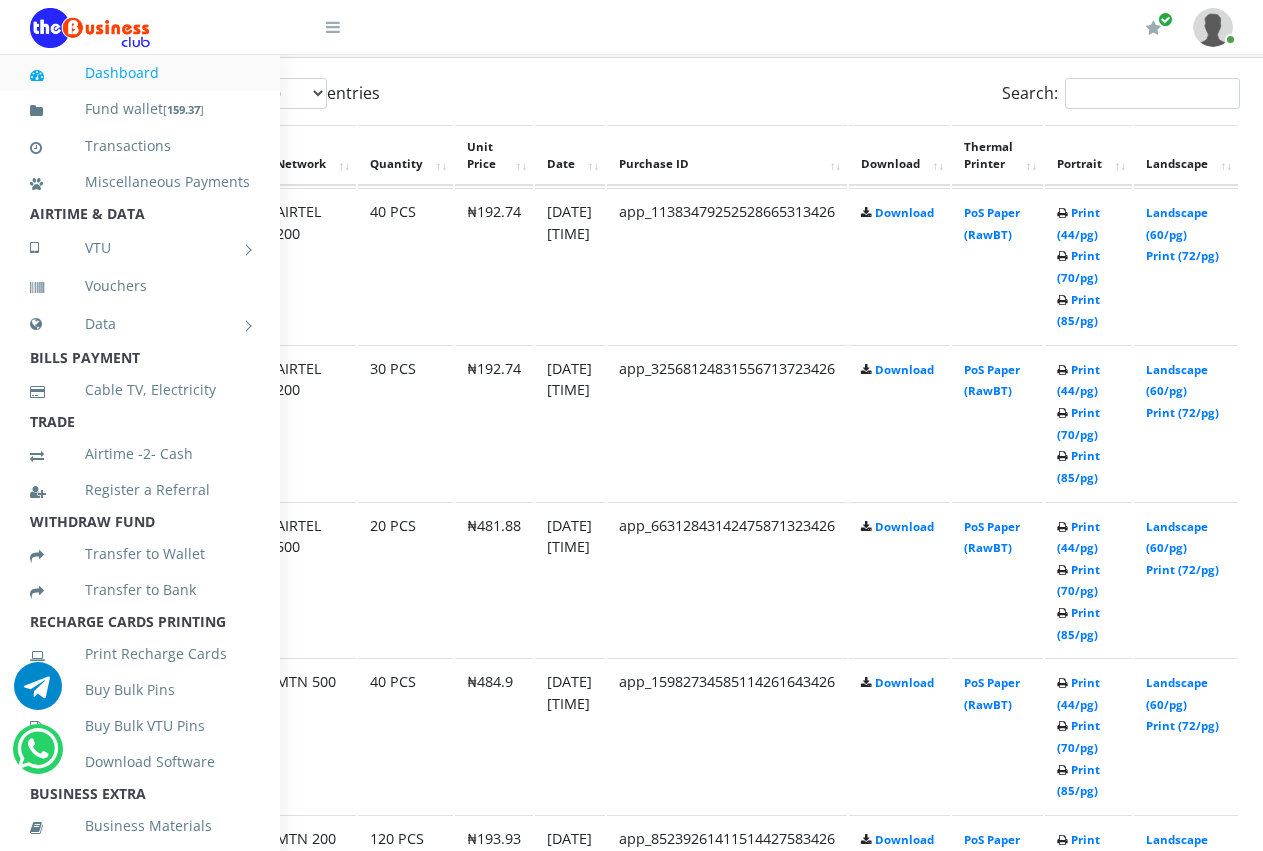 scroll, scrollTop: 1077, scrollLeft: 134, axis: both 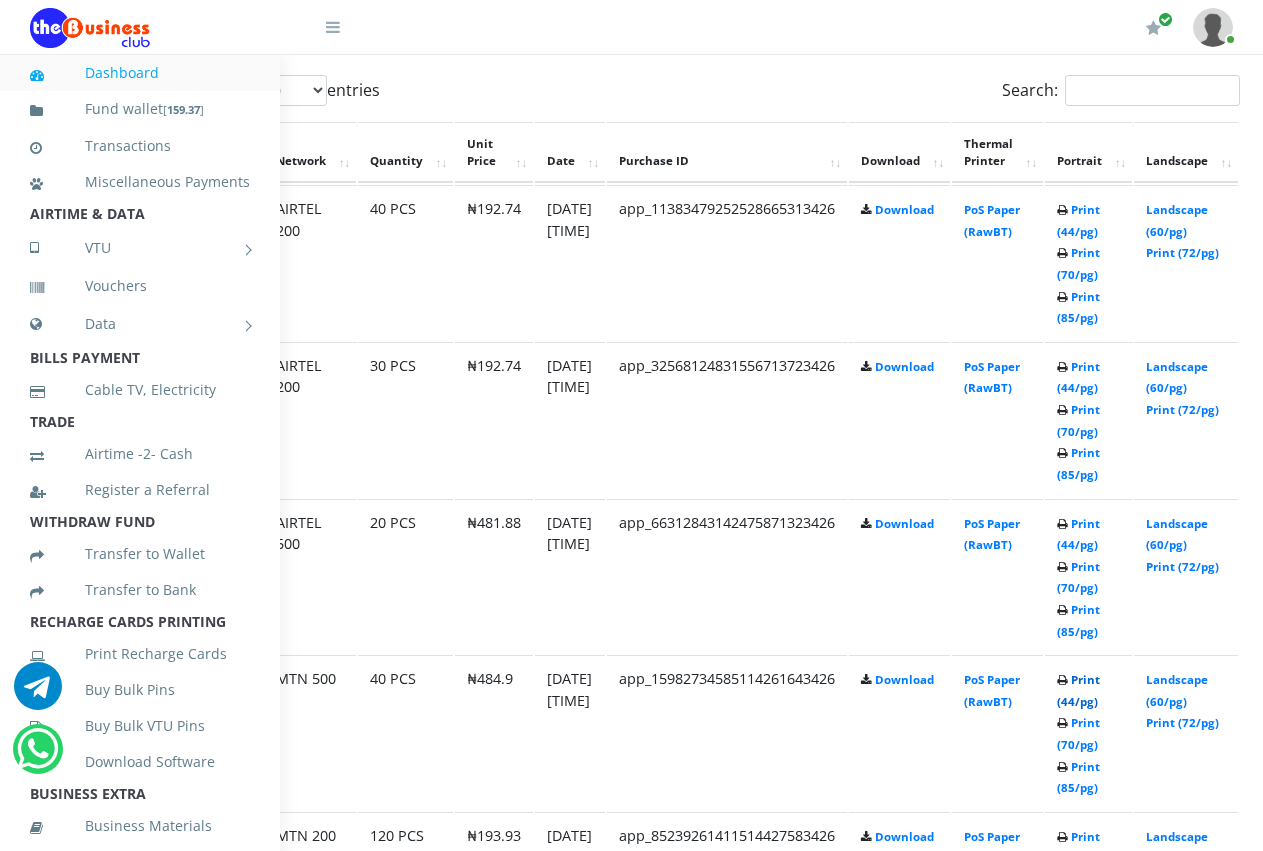 click on "Print (44/pg)" at bounding box center [1078, 690] 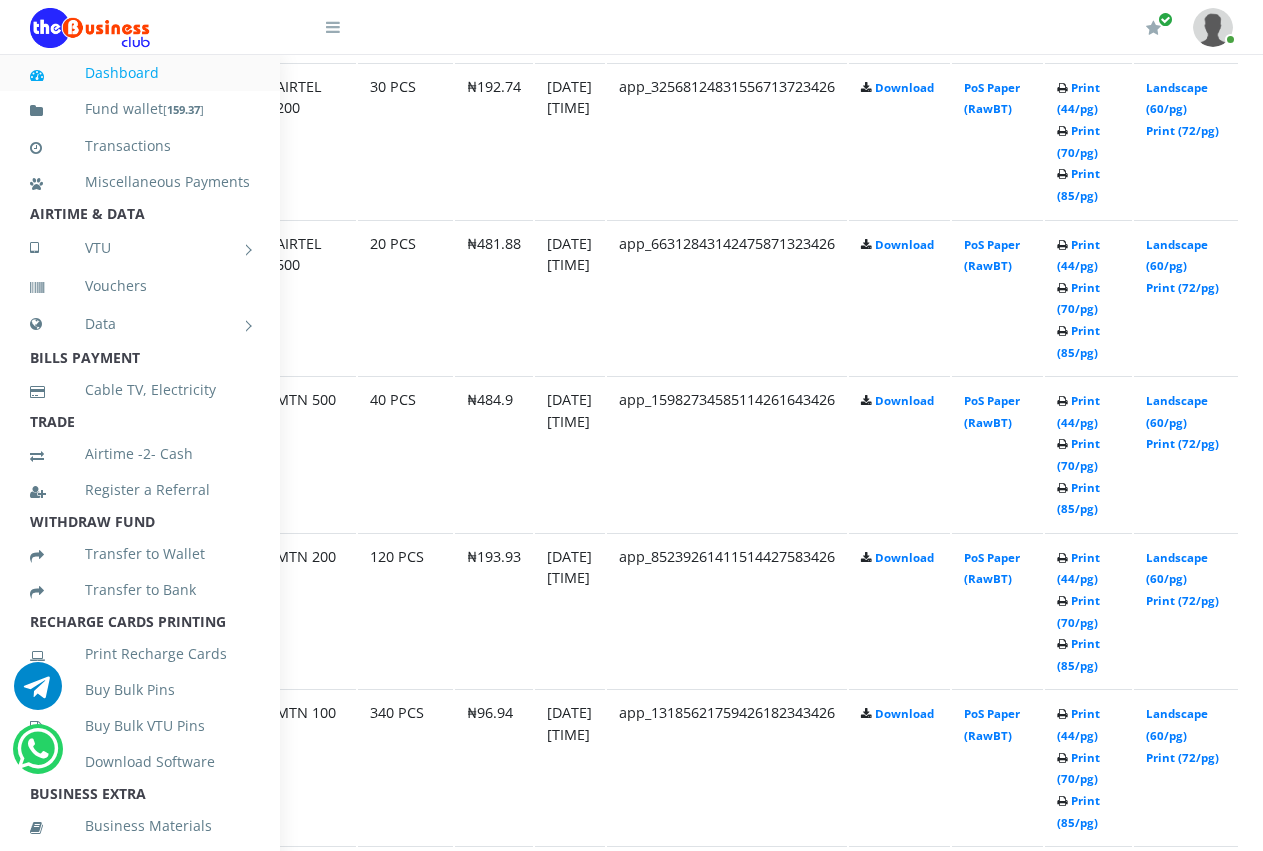scroll, scrollTop: 1396, scrollLeft: 134, axis: both 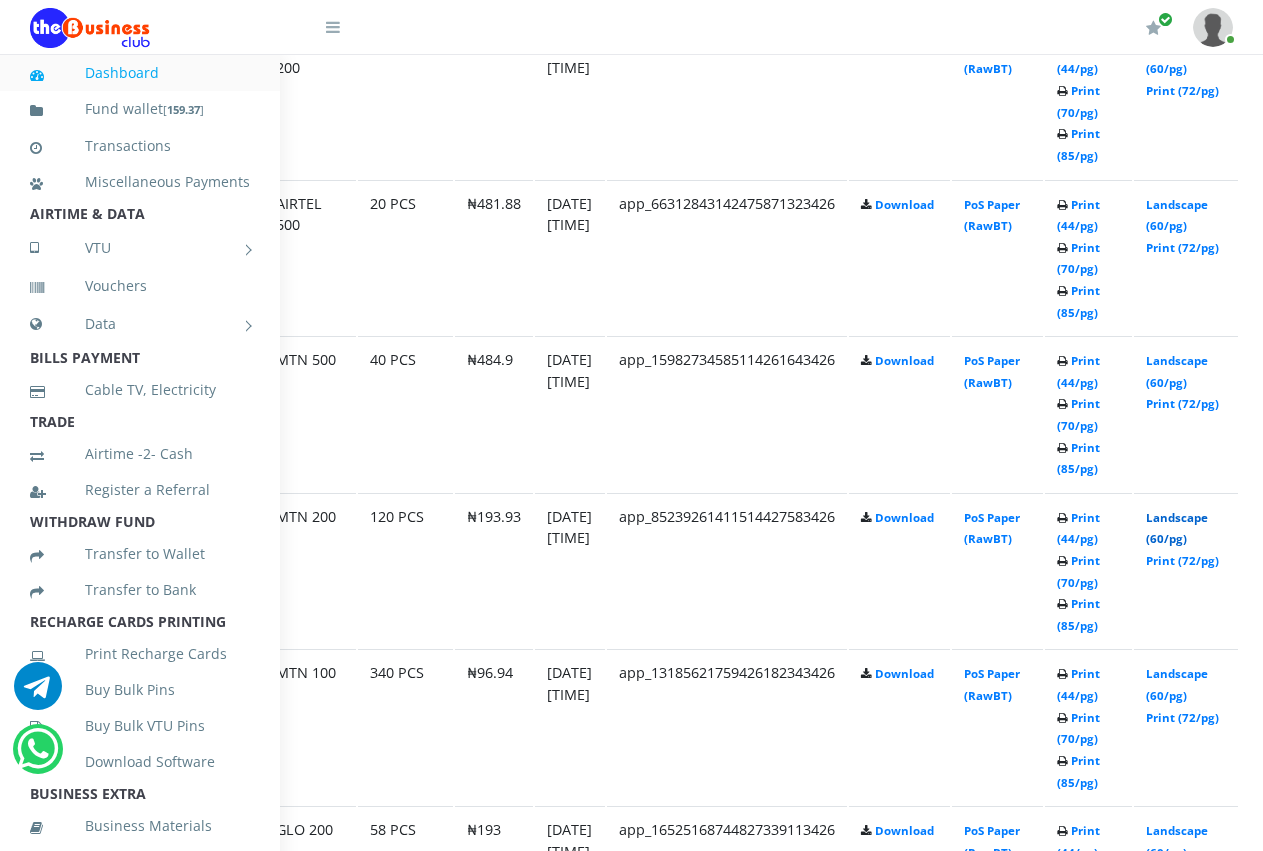 click on "Landscape (60/pg)" at bounding box center (1177, 528) 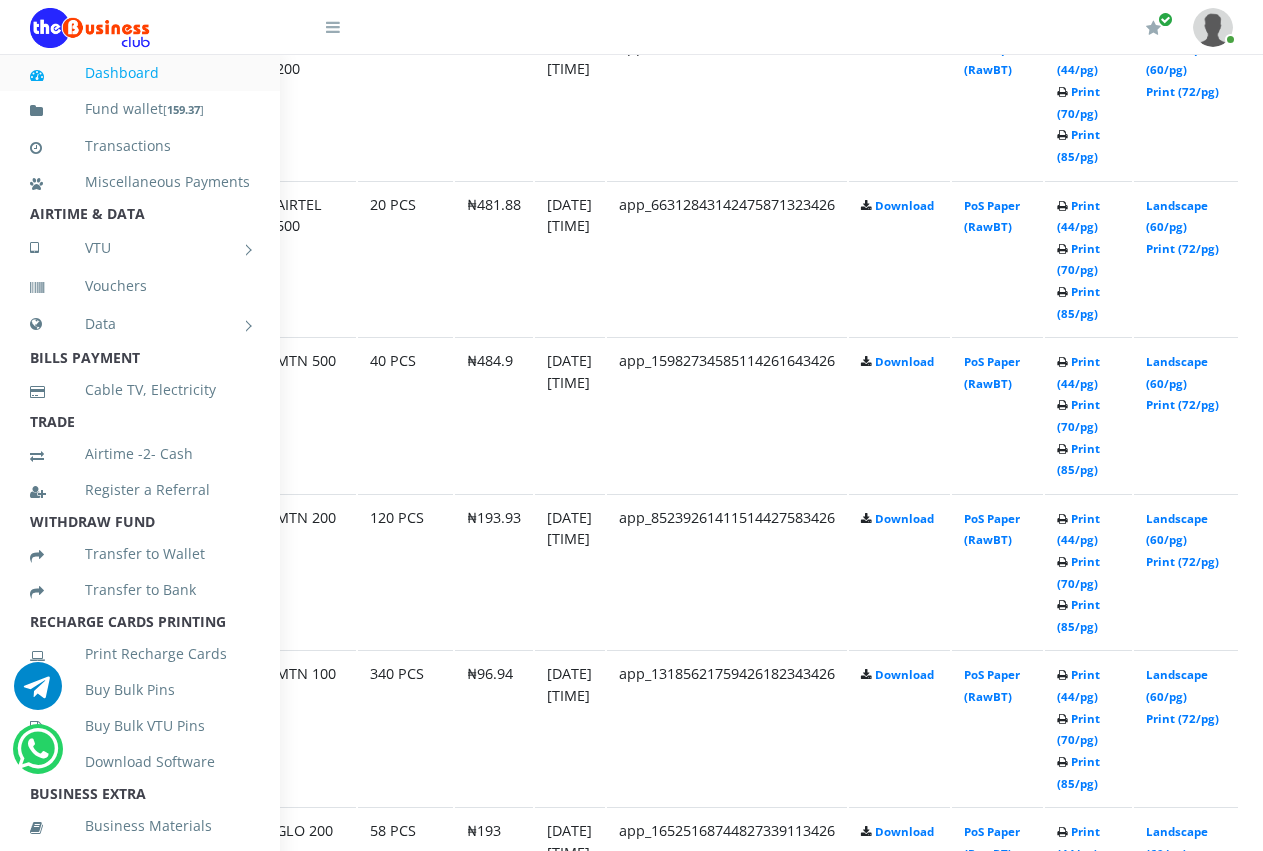 scroll, scrollTop: 1396, scrollLeft: 134, axis: both 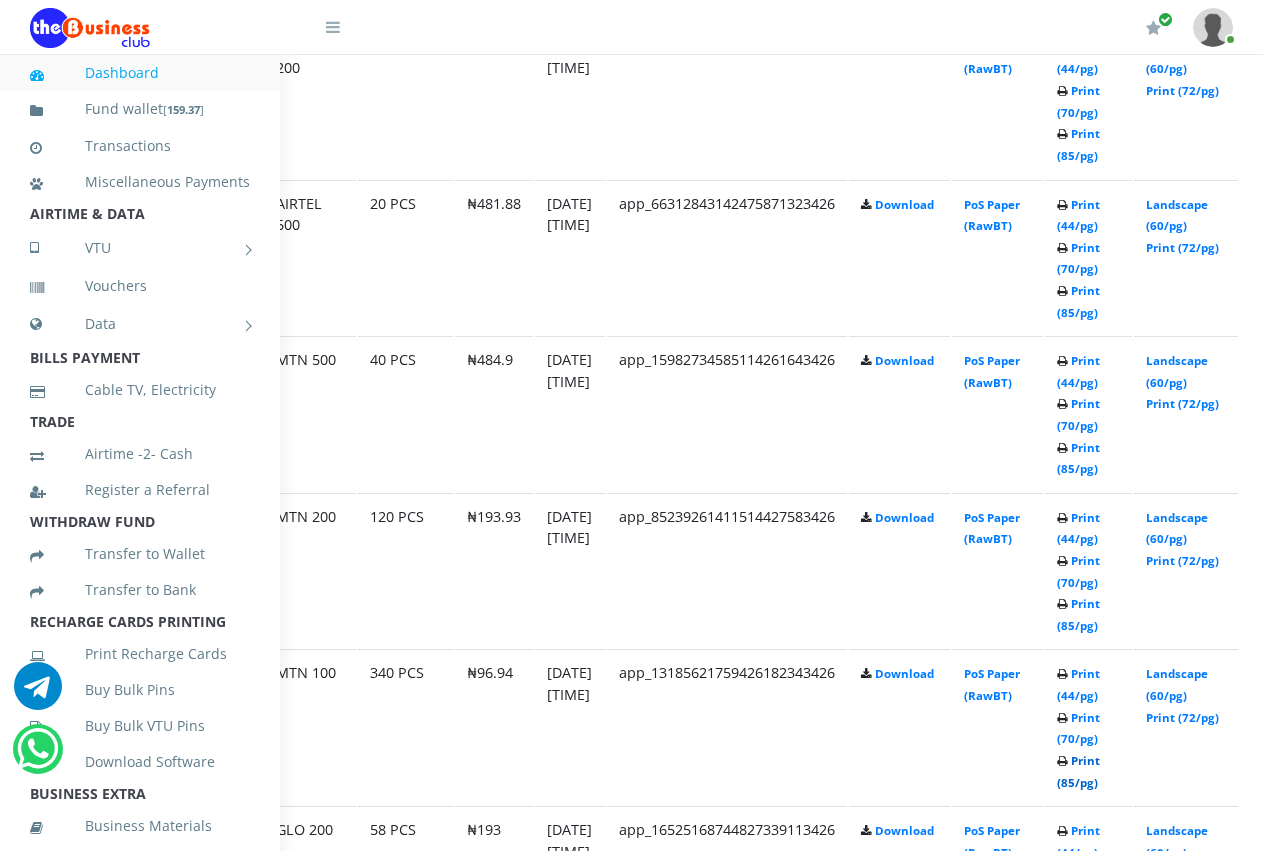click on "Print (85/pg)" at bounding box center [1078, 771] 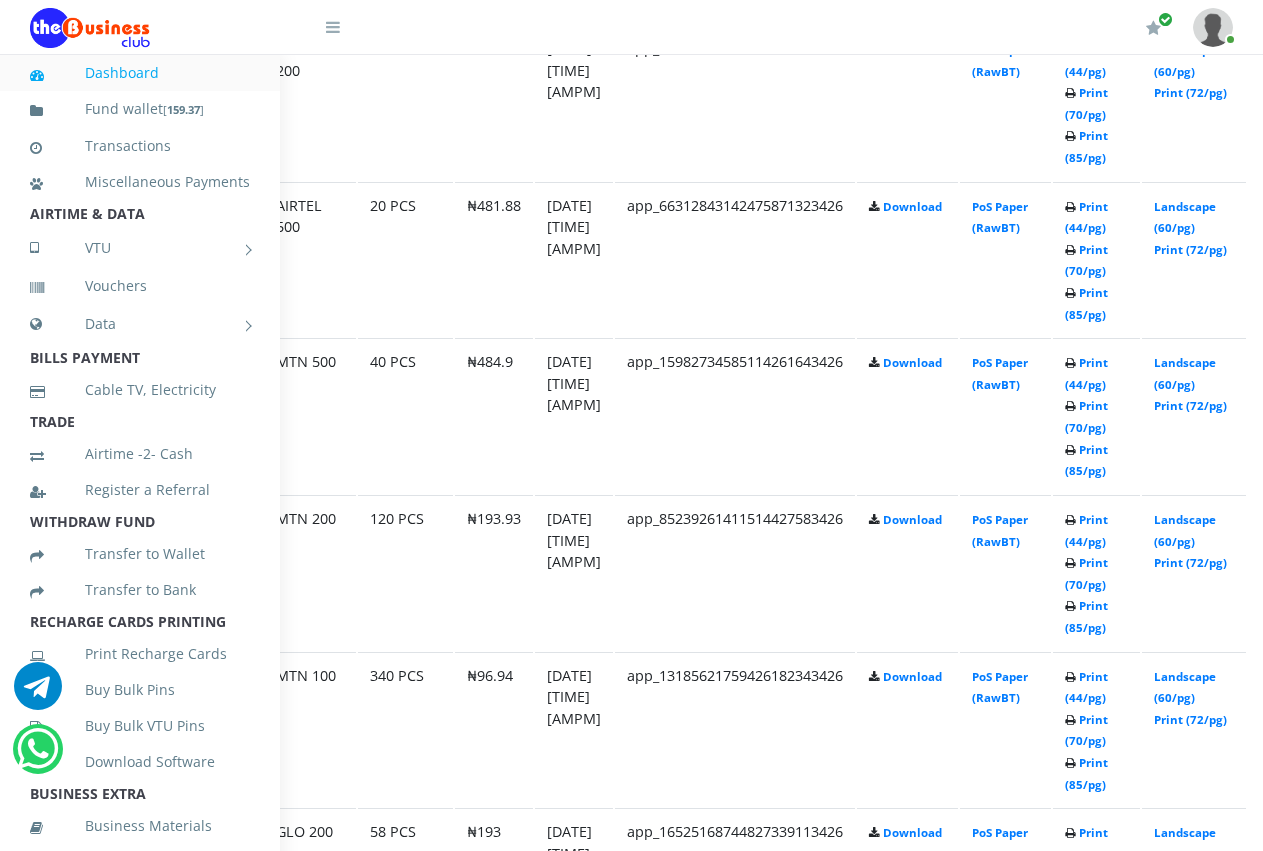 scroll, scrollTop: 1396, scrollLeft: 134, axis: both 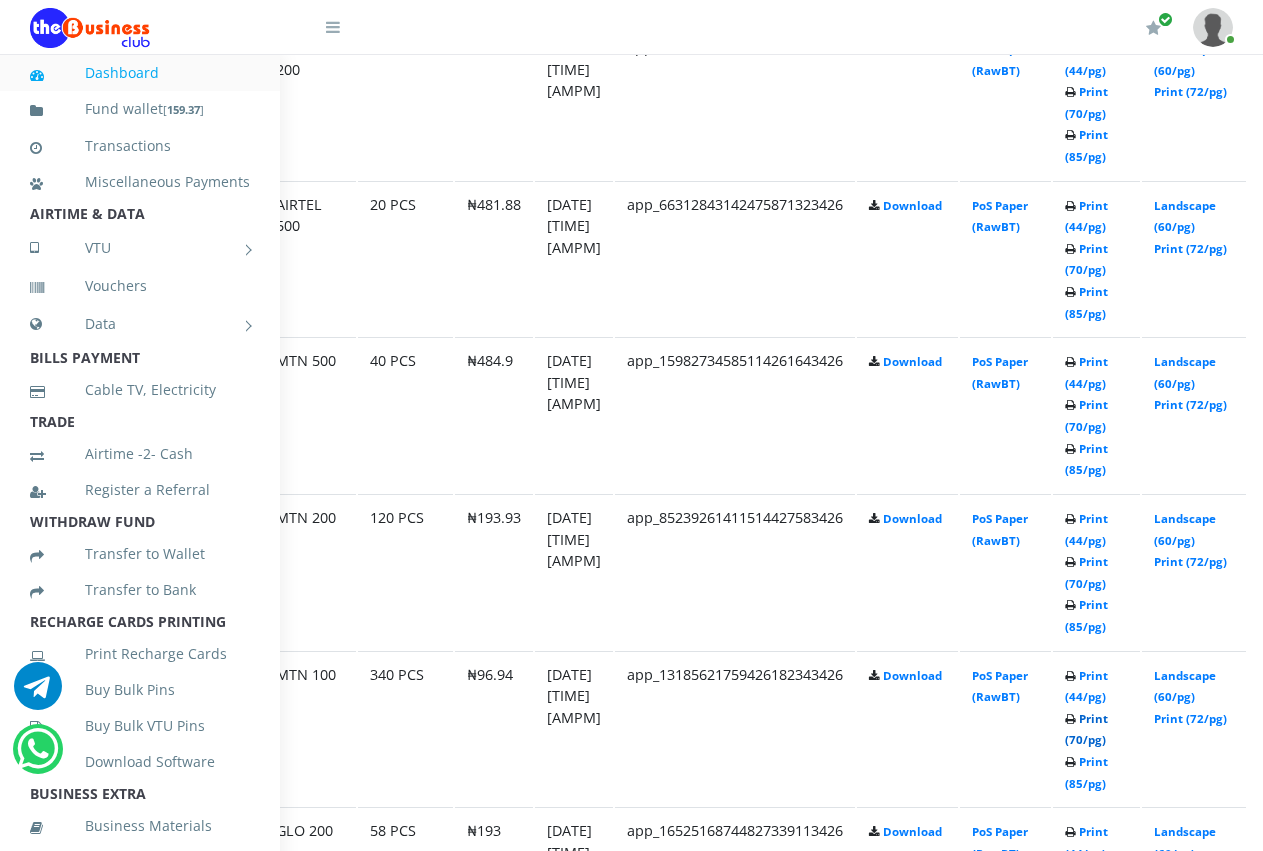 click on "Print (70/pg)" at bounding box center (1086, 729) 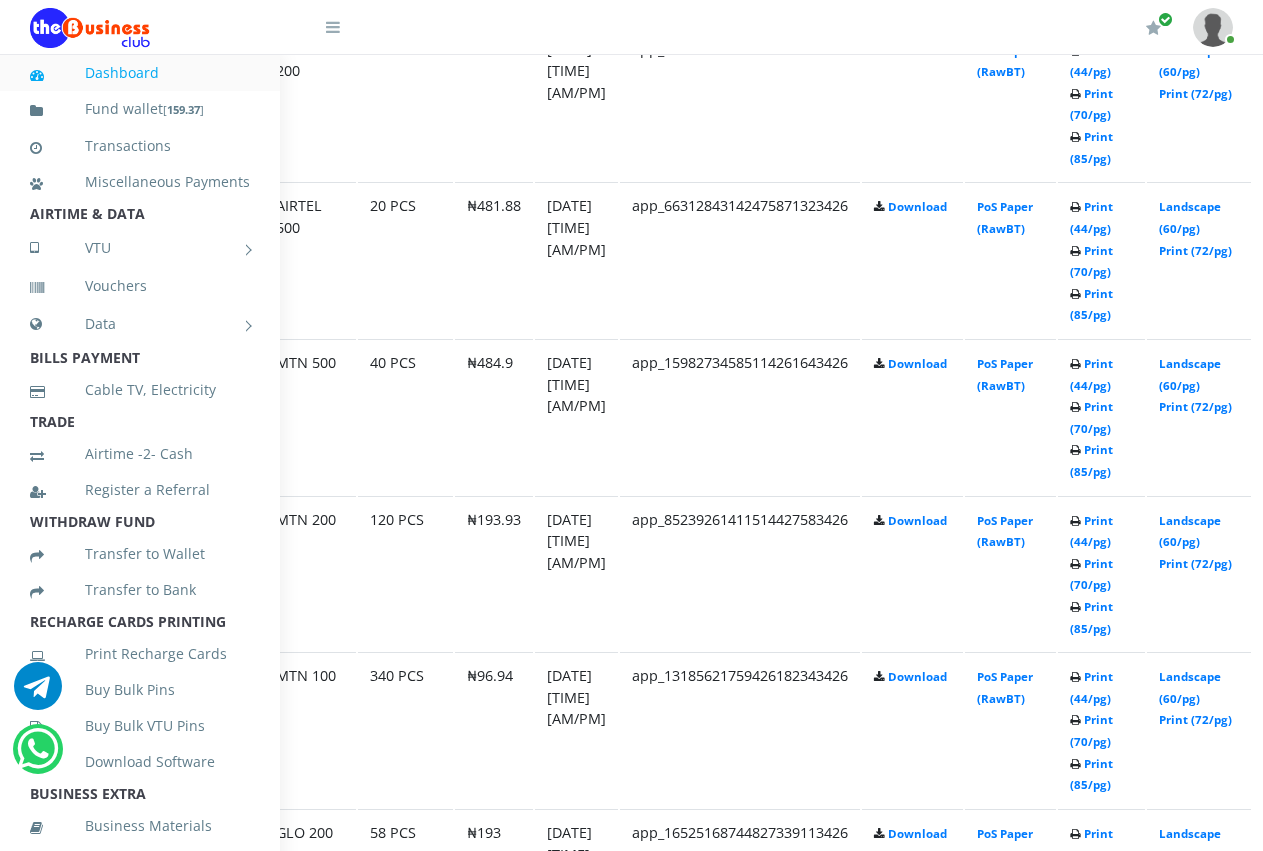 scroll, scrollTop: 1396, scrollLeft: 134, axis: both 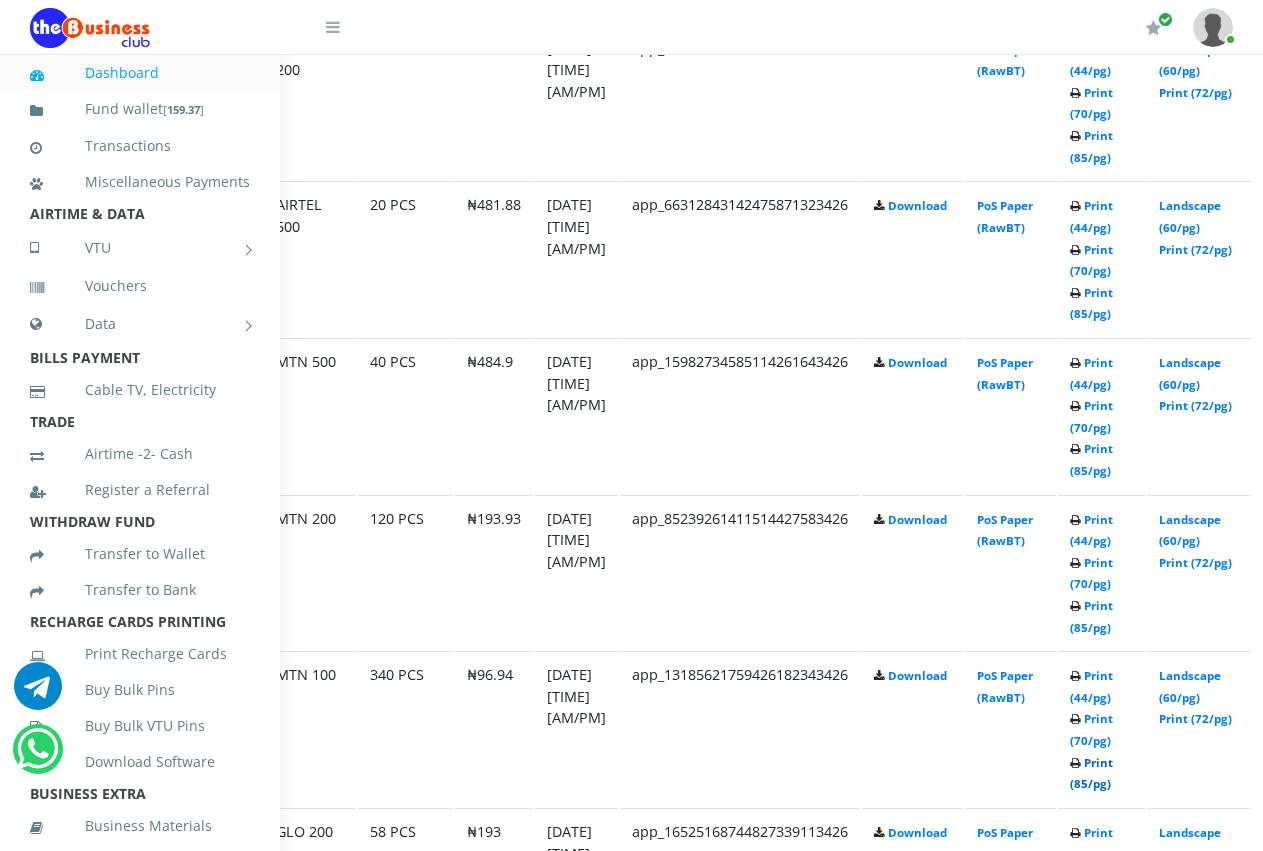 click on "Print (85/pg)" at bounding box center (1091, 773) 